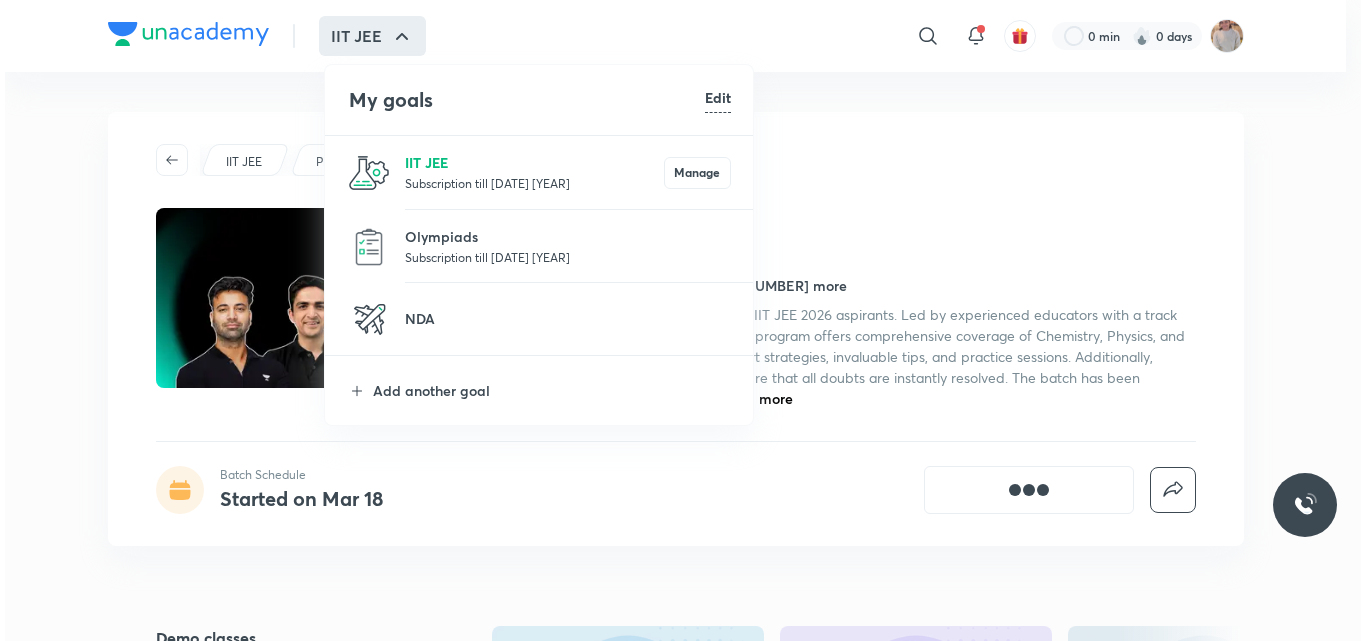 scroll, scrollTop: 0, scrollLeft: 0, axis: both 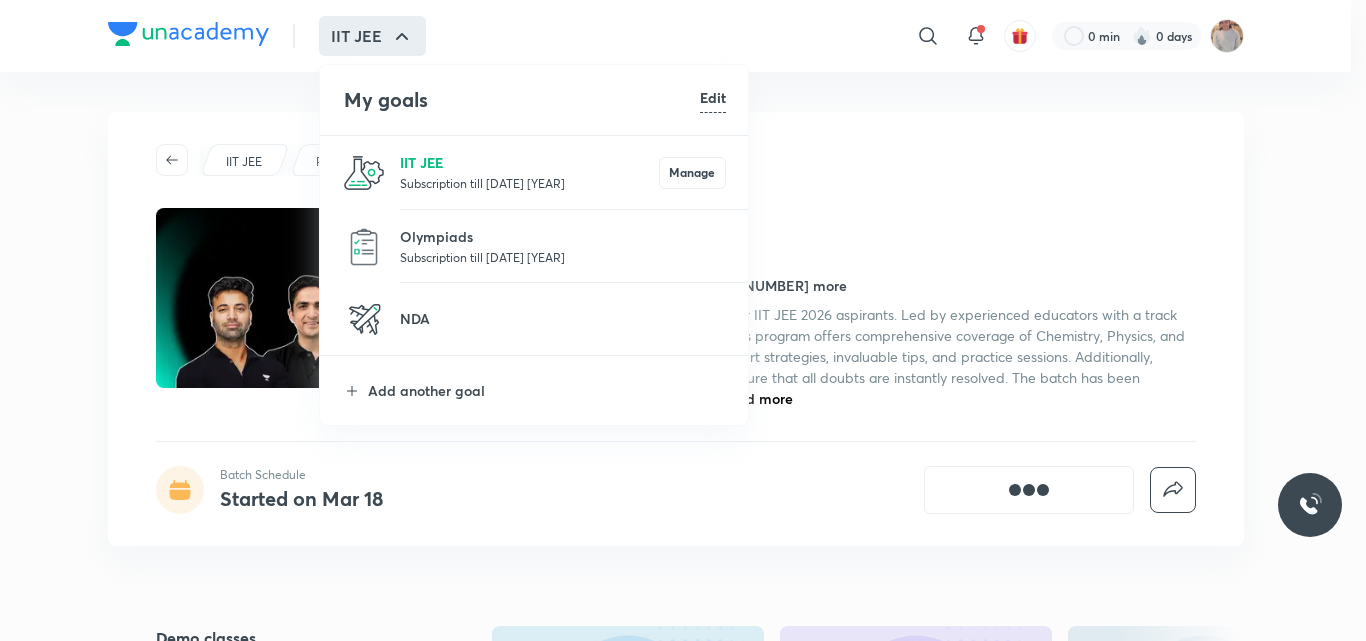 click on "IIT JEE" at bounding box center (529, 162) 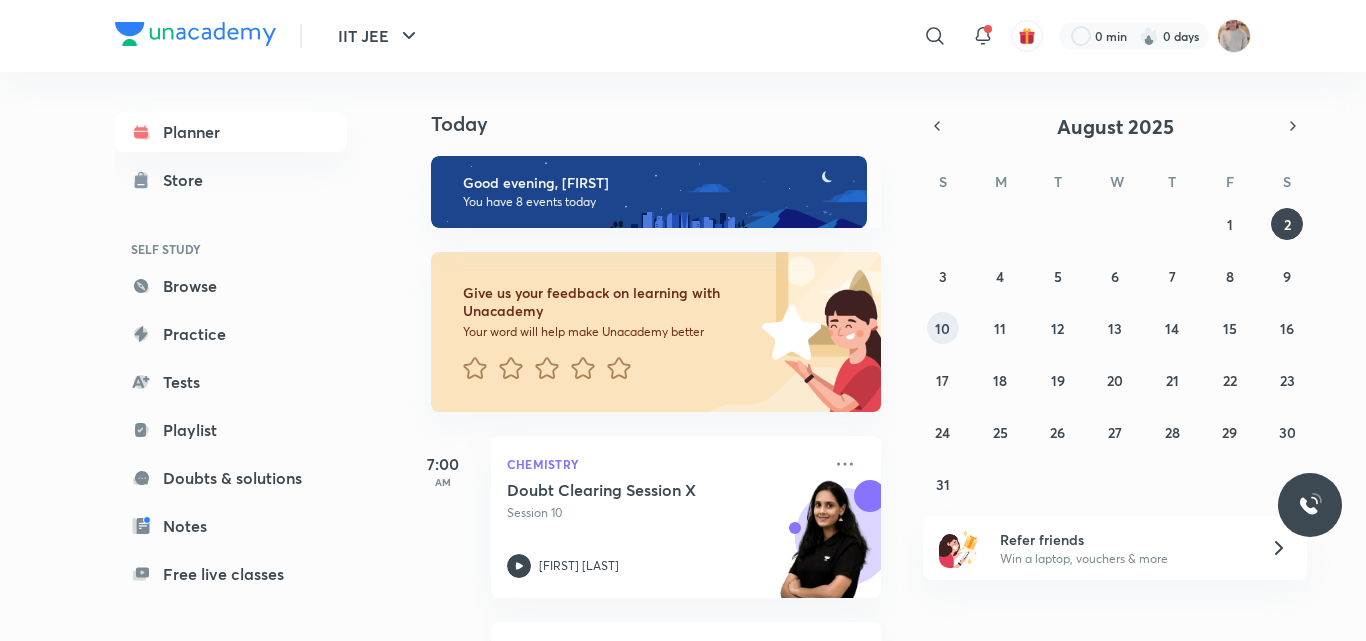 click on "10" at bounding box center [943, 328] 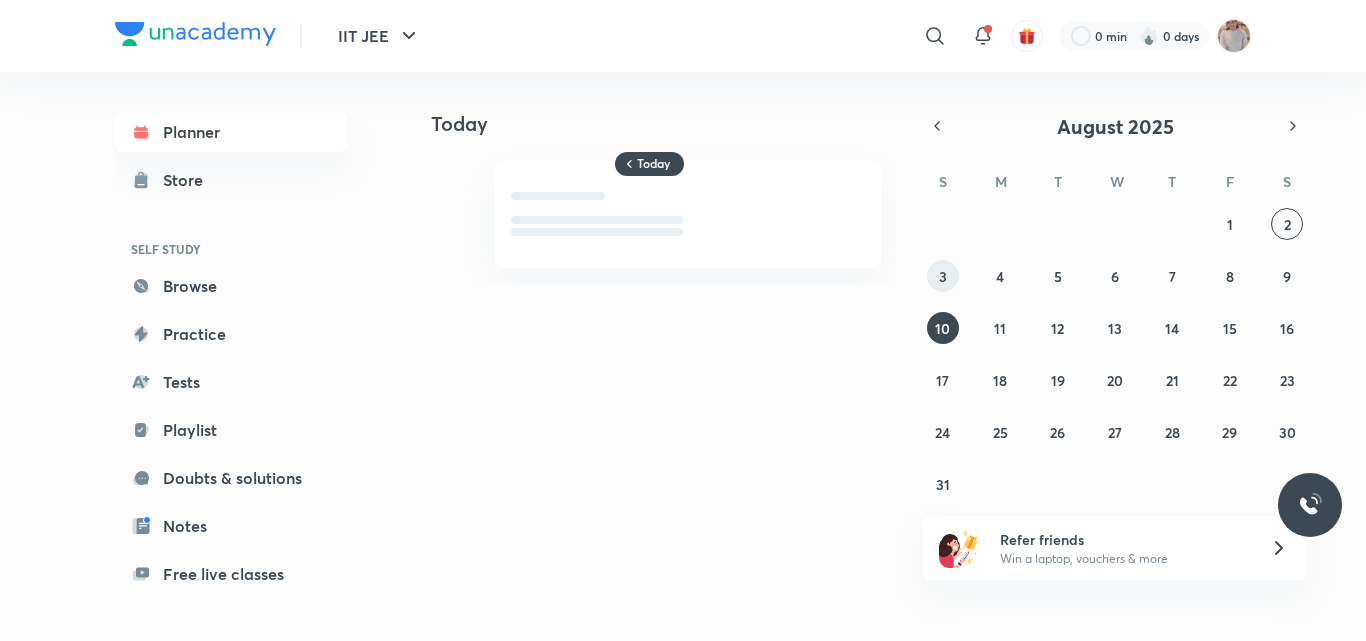 click on "3" at bounding box center (943, 276) 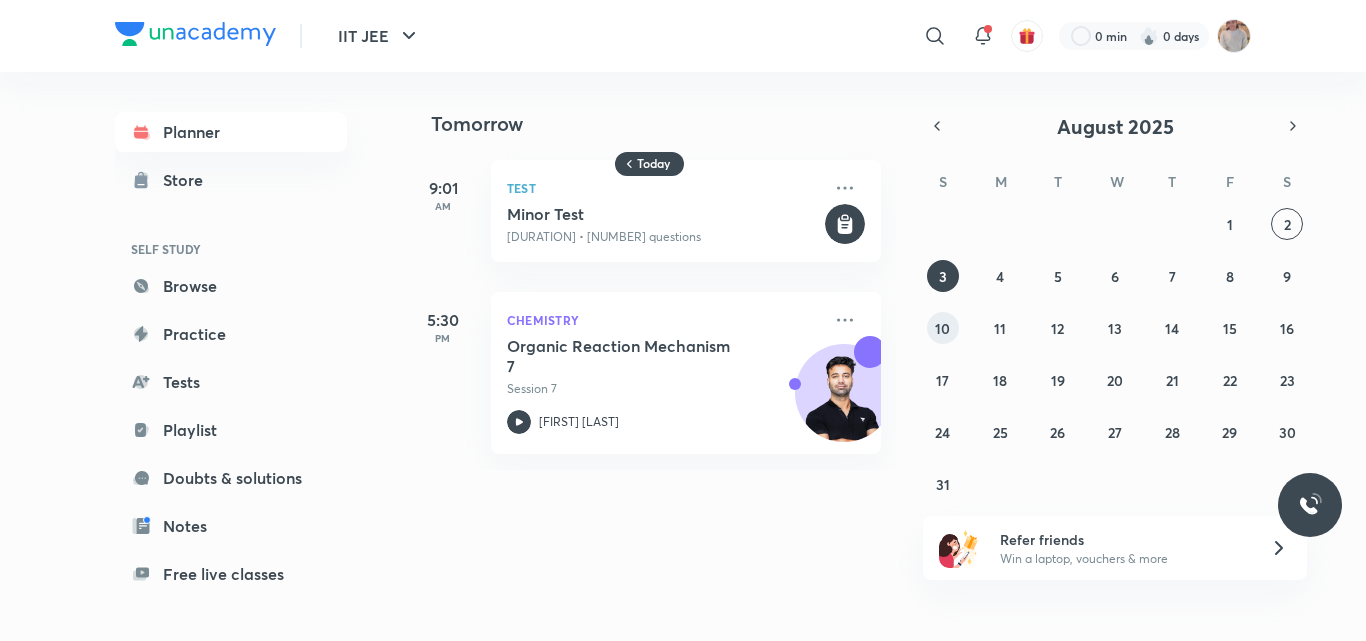 click on "10" at bounding box center (942, 328) 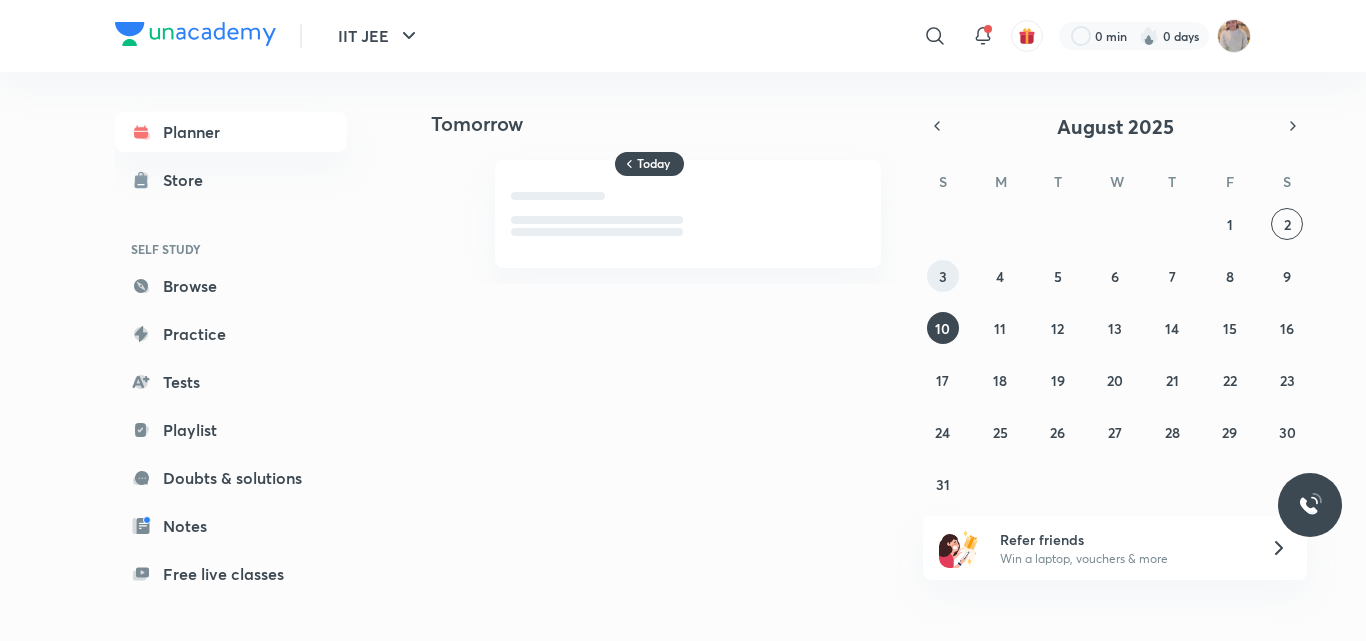 click on "3" at bounding box center (943, 276) 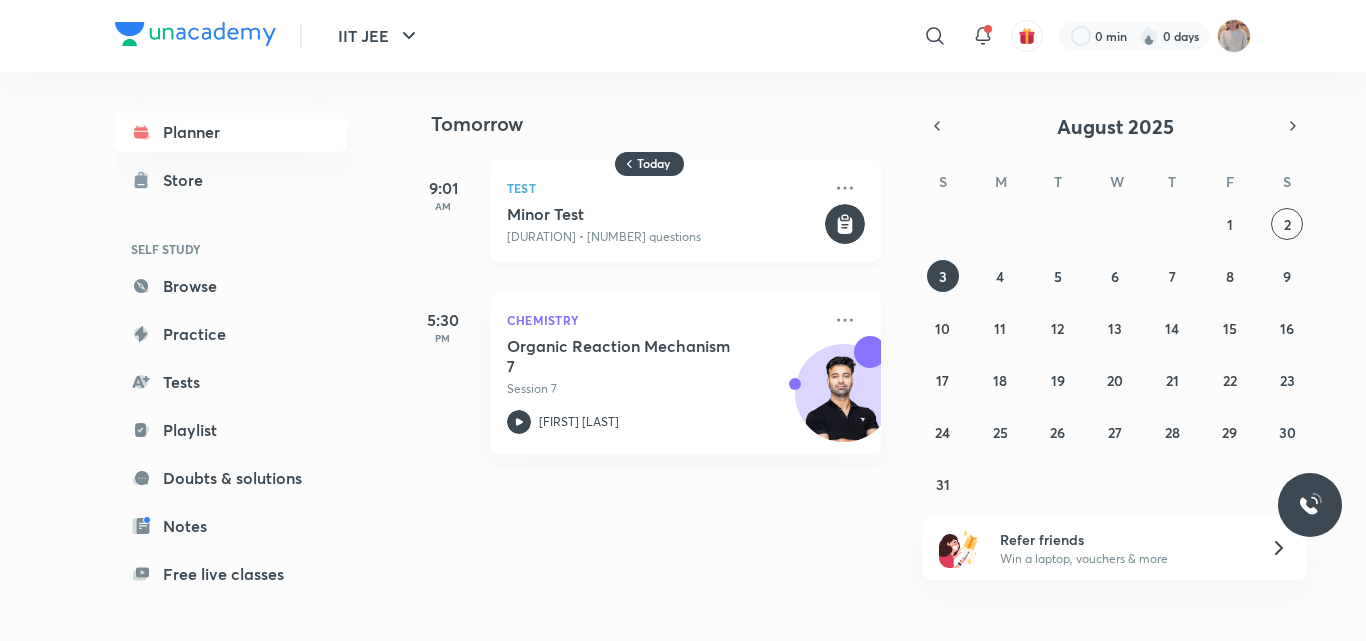 click on "[DURATION] • [NUMBER] questions" at bounding box center [686, 211] 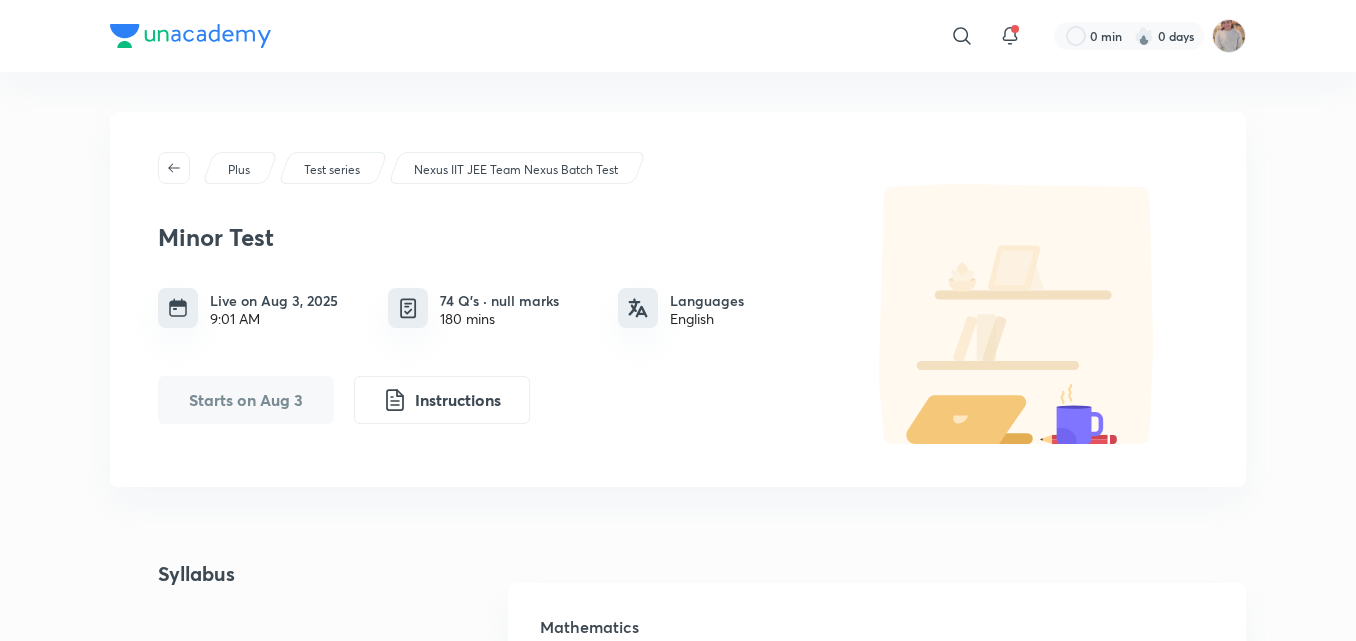 scroll, scrollTop: 493, scrollLeft: 0, axis: vertical 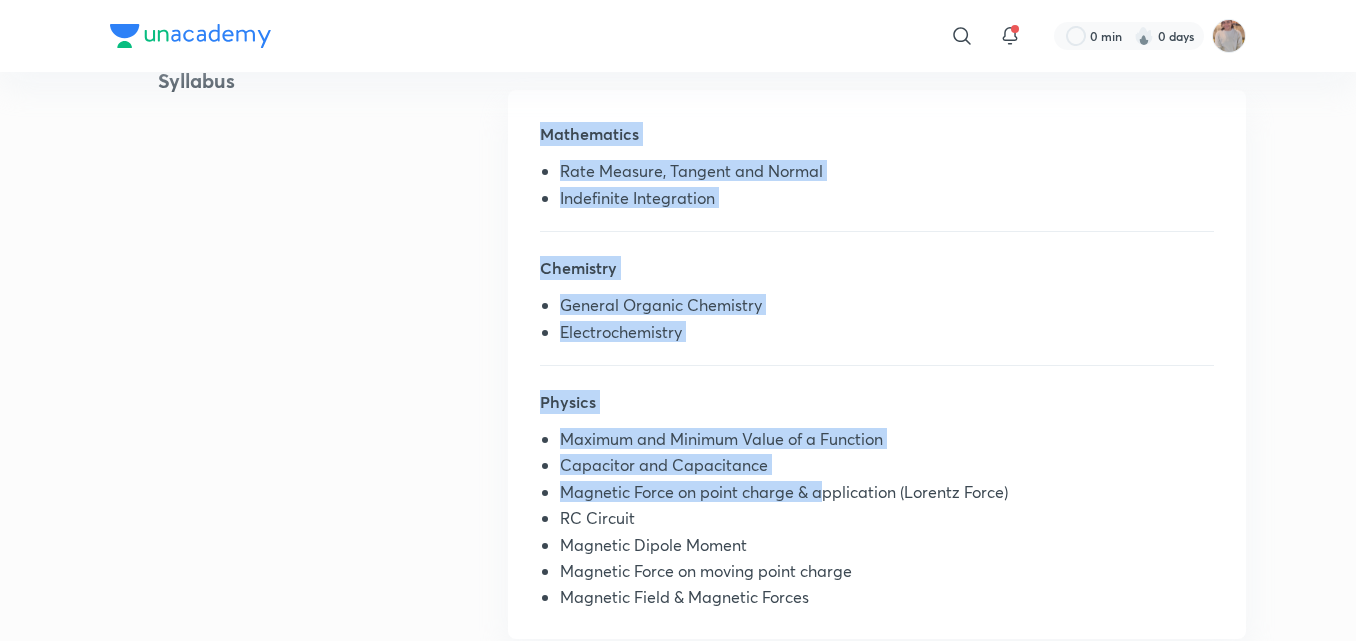 drag, startPoint x: 540, startPoint y: 161, endPoint x: 820, endPoint y: 504, distance: 442.7742 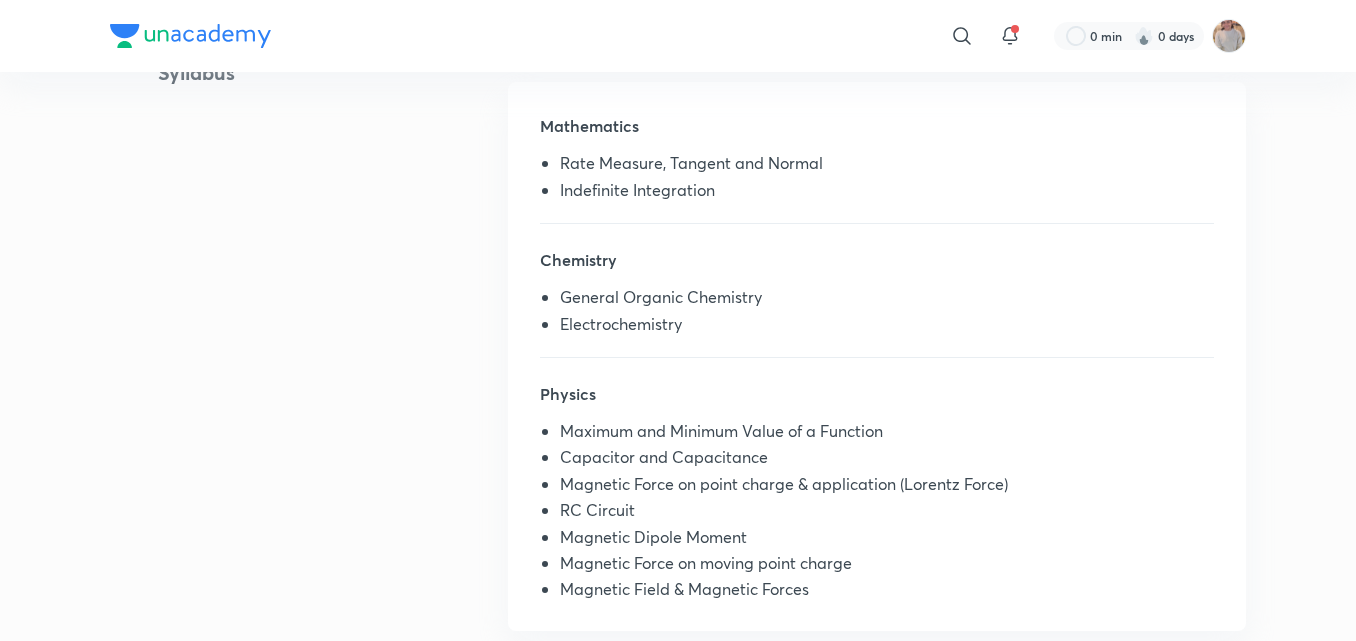 click on "RC Circuit" at bounding box center (887, 514) 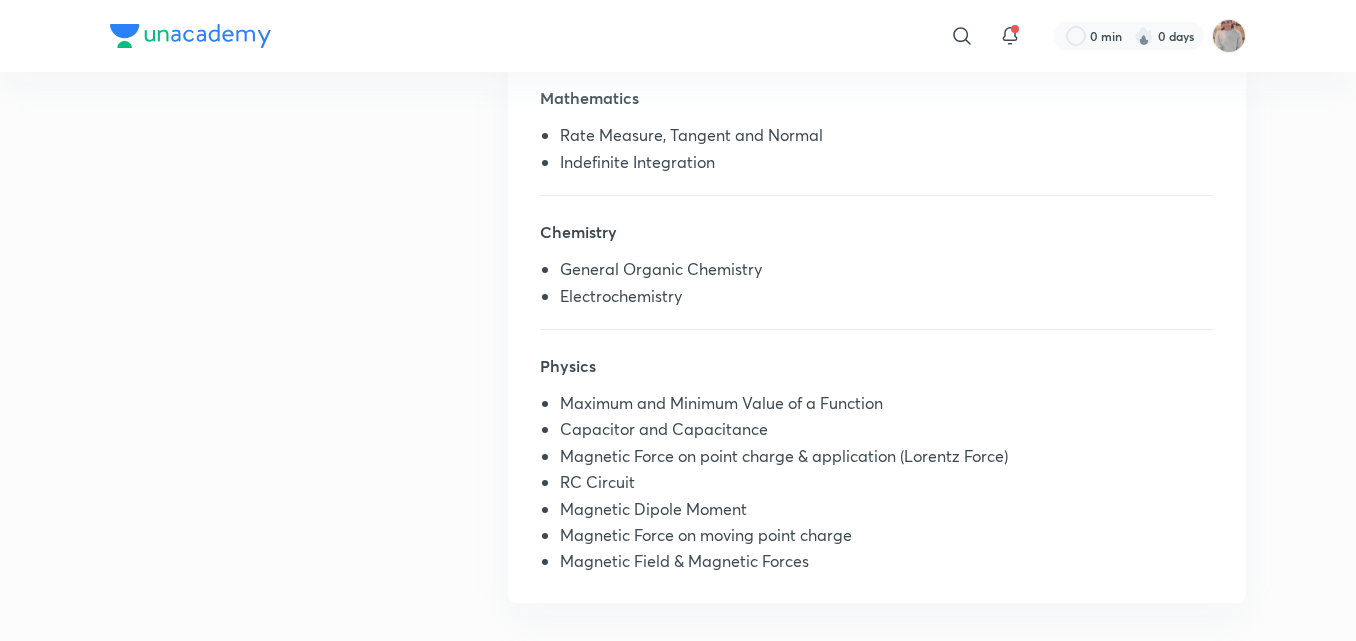 click on "Maximum and Minimum Value of a Function" at bounding box center [887, 407] 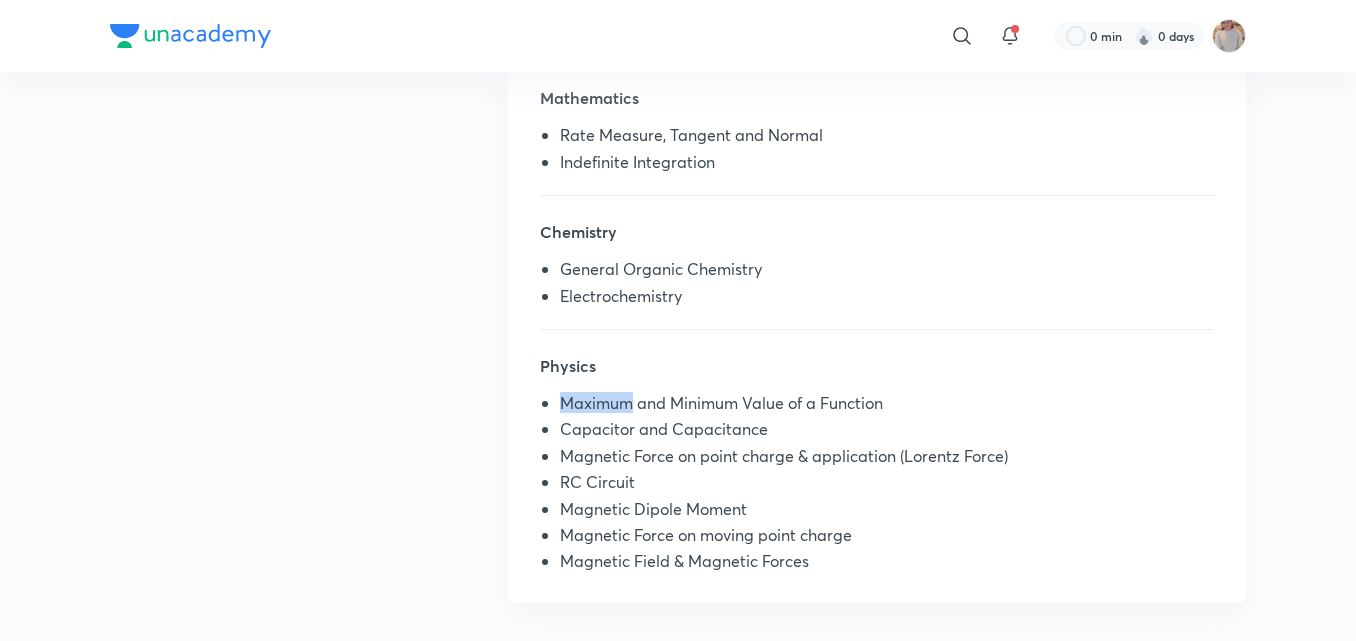 click on "Maximum and Minimum Value of a Function" at bounding box center (887, 407) 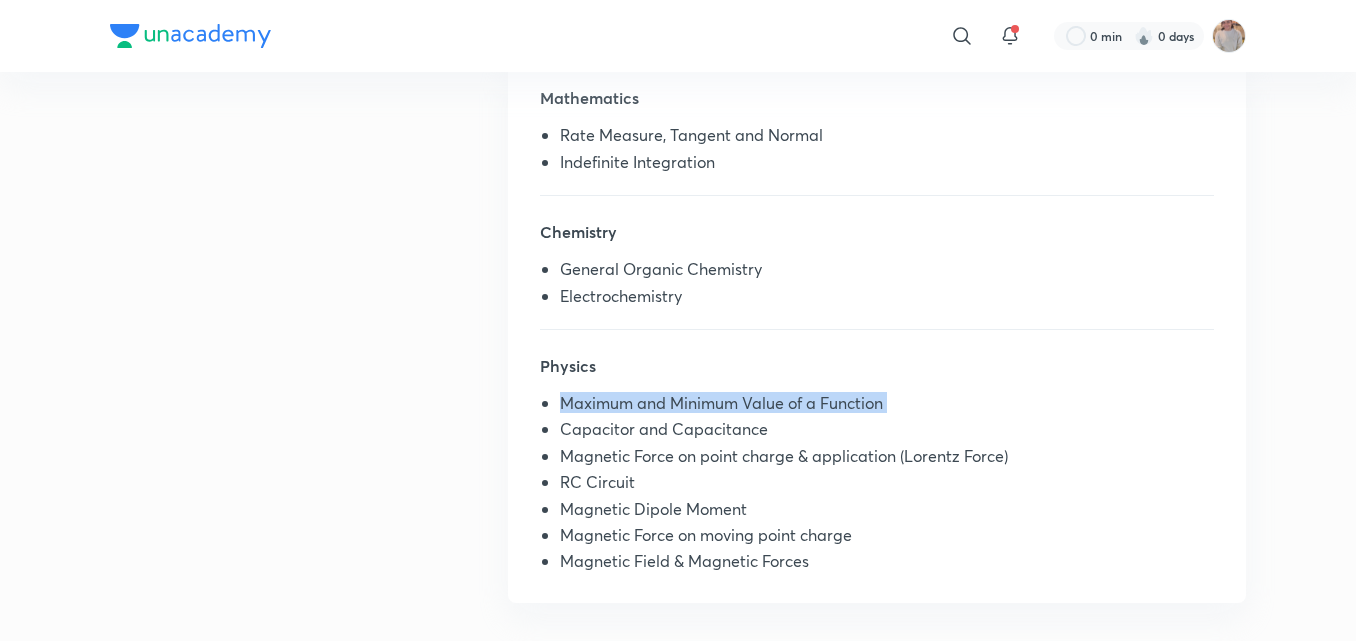 click on "Maximum and Minimum Value of a Function" at bounding box center [887, 407] 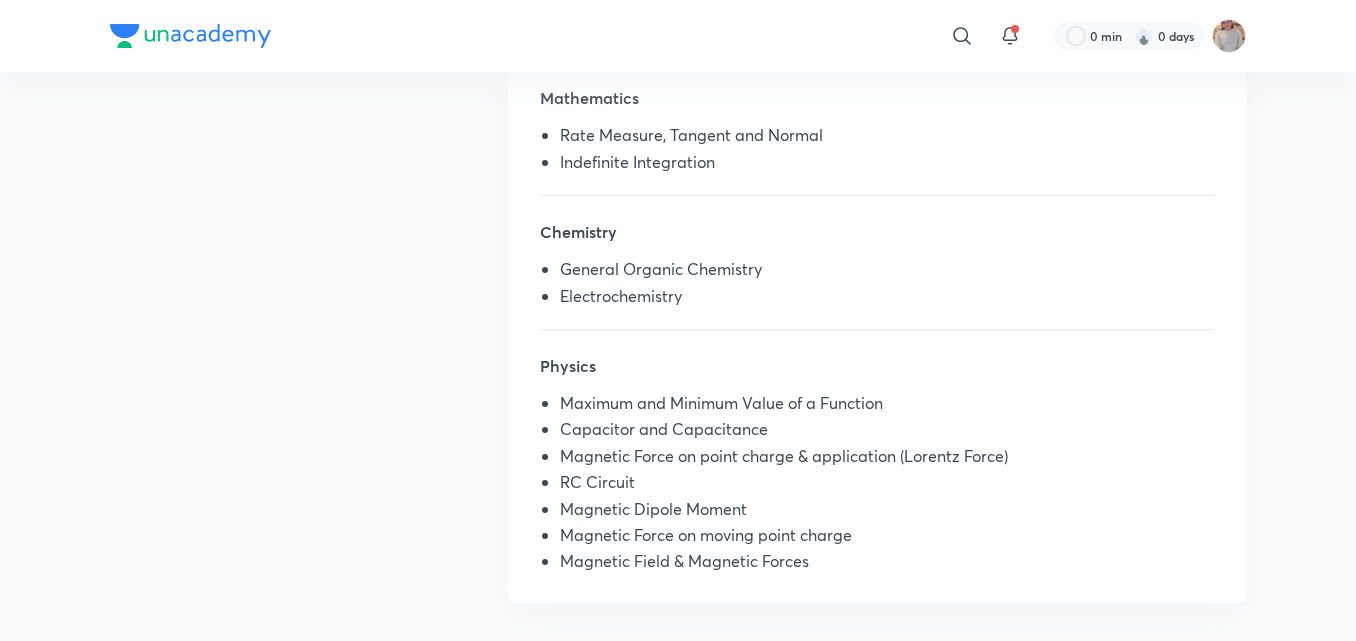 click on "Syllabus Mathematics Rate Measure, Tangent and Normal Indefinite Integration Chemistry General Organic Chemistry Electrochemistry Physics Maximum and Minimum Value of a Function Capacitor and Capacitance Magnetic Force on point charge & application (Lorentz Force) RC Circuit Magnetic Dipole Moment Magnetic Force on moving point charge Magnetic Field & Magnetic Forces" at bounding box center (678, 328) 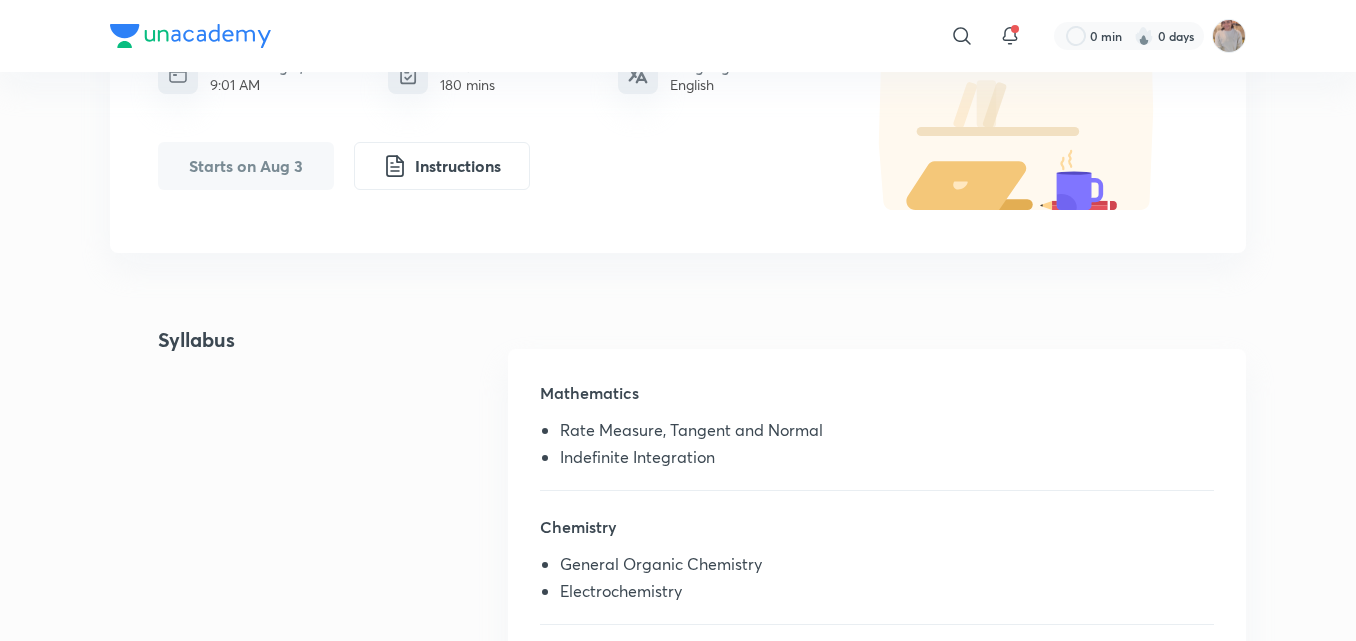 scroll, scrollTop: 233, scrollLeft: 0, axis: vertical 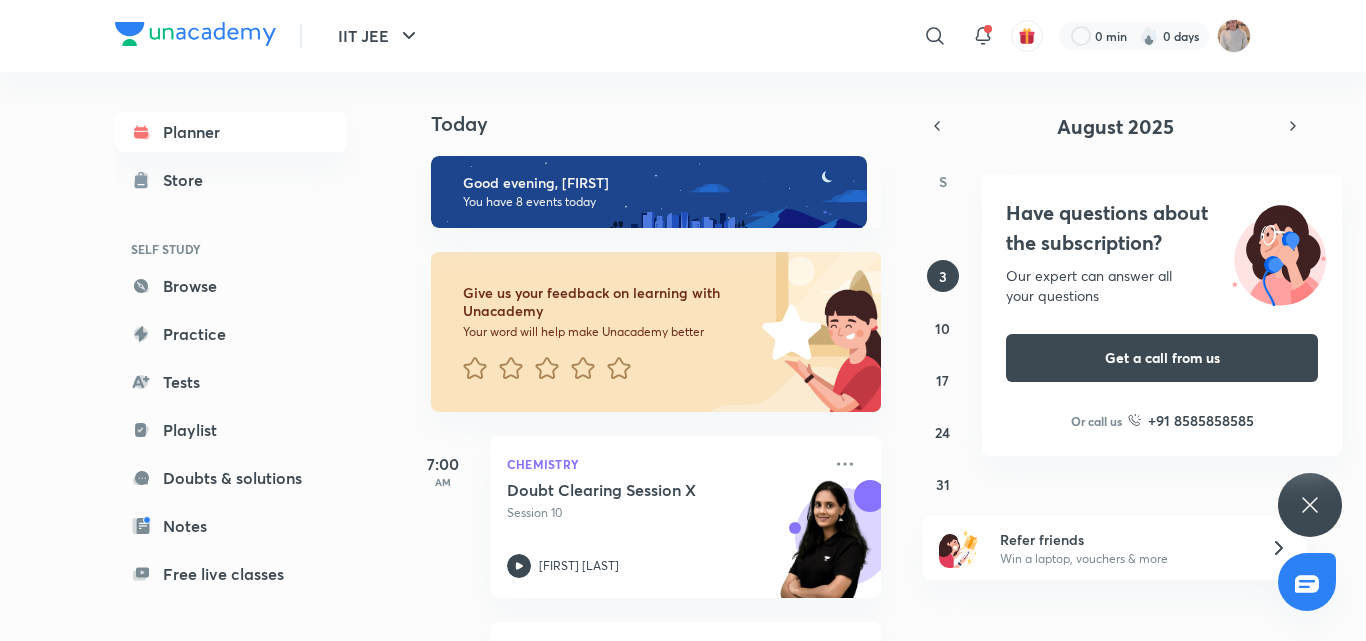 click on "Have questions about the subscription? Our expert can answer all your questions Get a call from us Or call us +91 8585858585" at bounding box center [1310, 505] 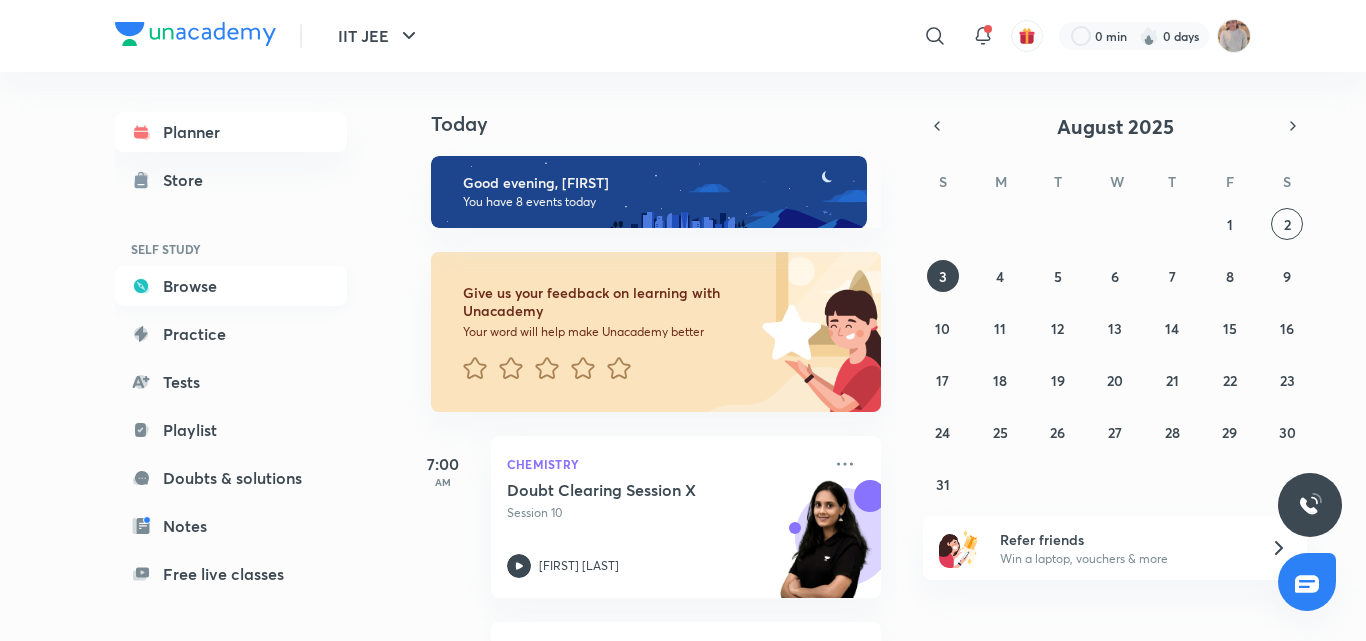 click 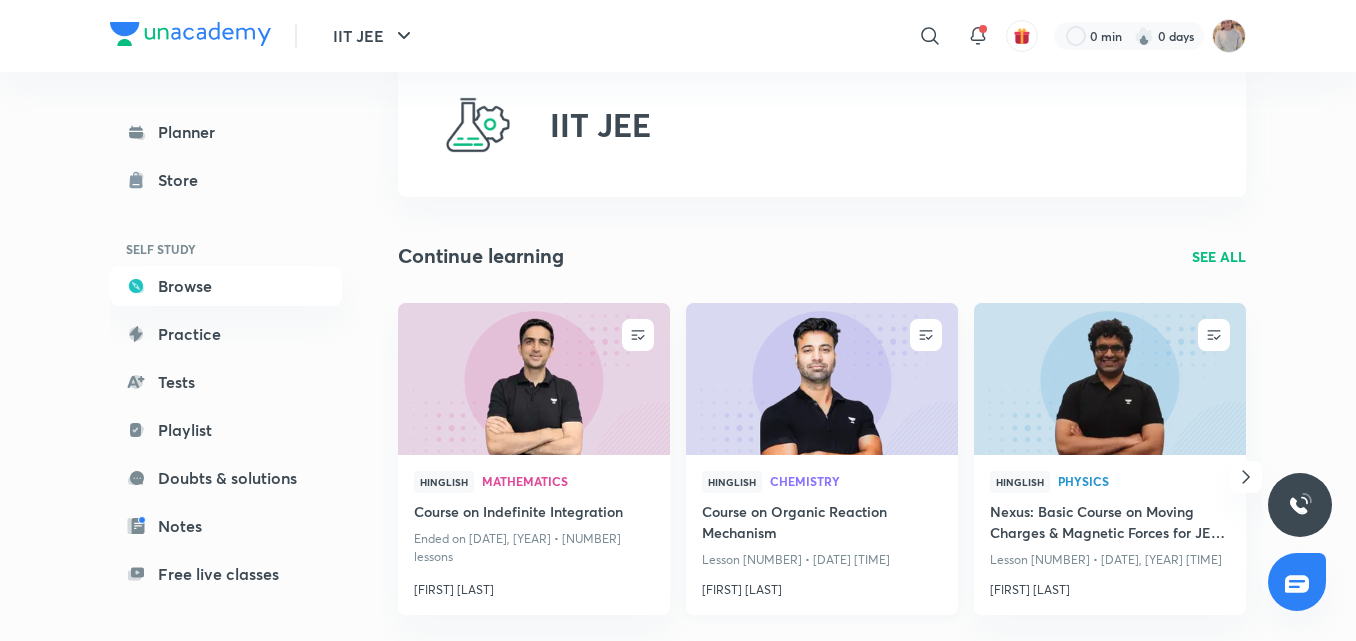 scroll, scrollTop: 60, scrollLeft: 0, axis: vertical 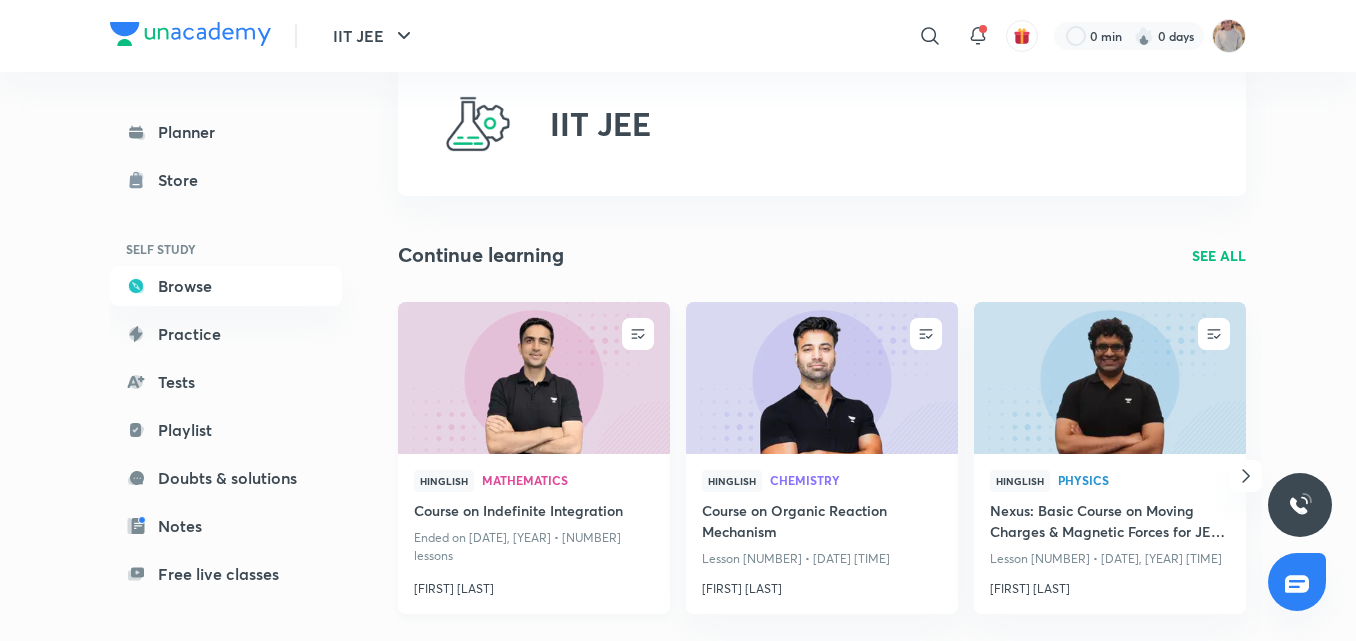 click at bounding box center [533, 377] 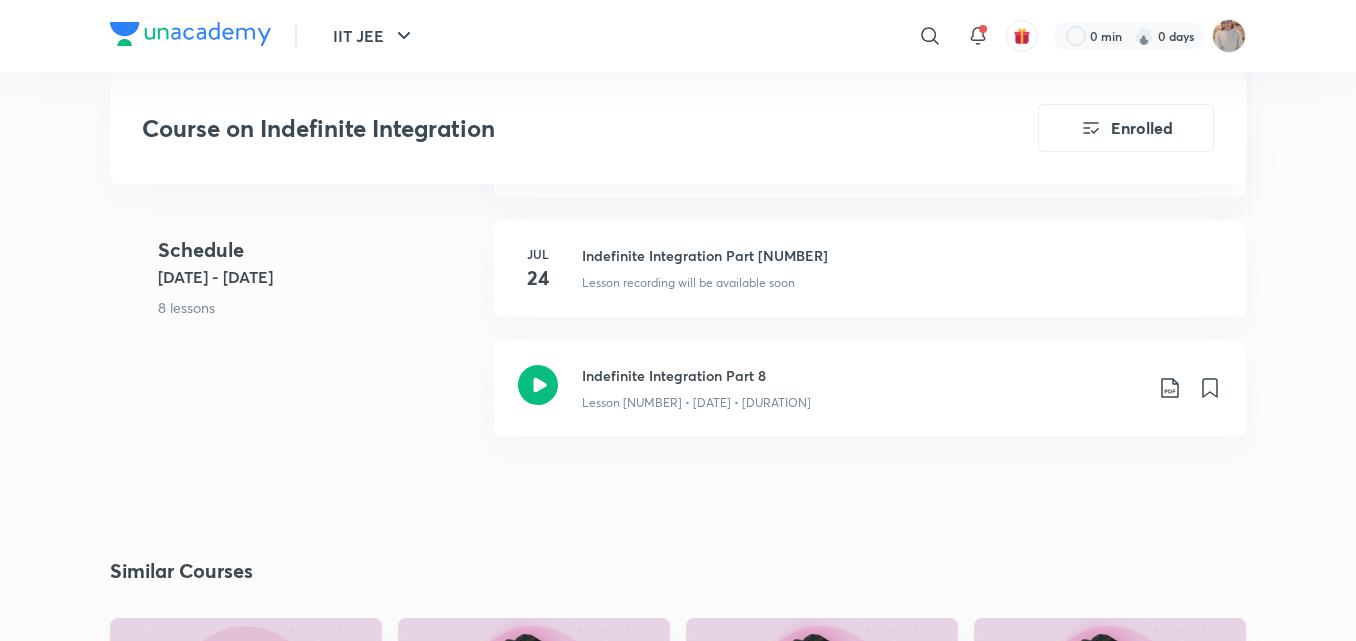 scroll, scrollTop: 1870, scrollLeft: 0, axis: vertical 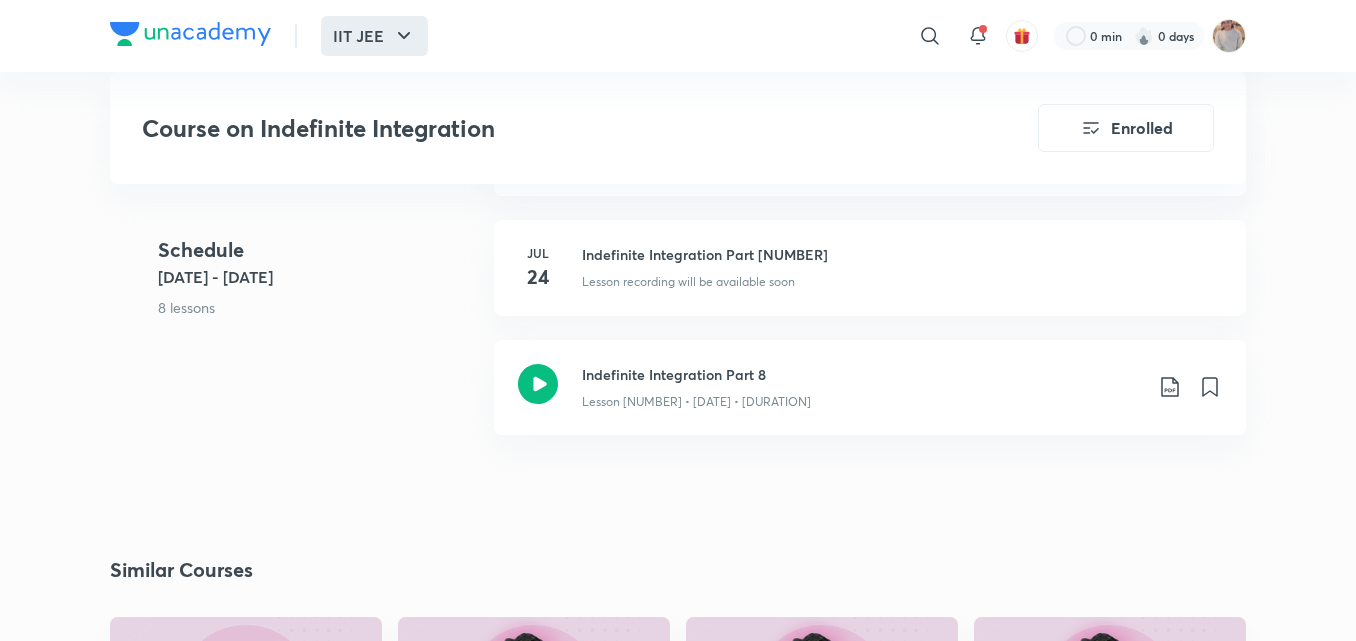 drag, startPoint x: 475, startPoint y: 44, endPoint x: 415, endPoint y: 39, distance: 60.207973 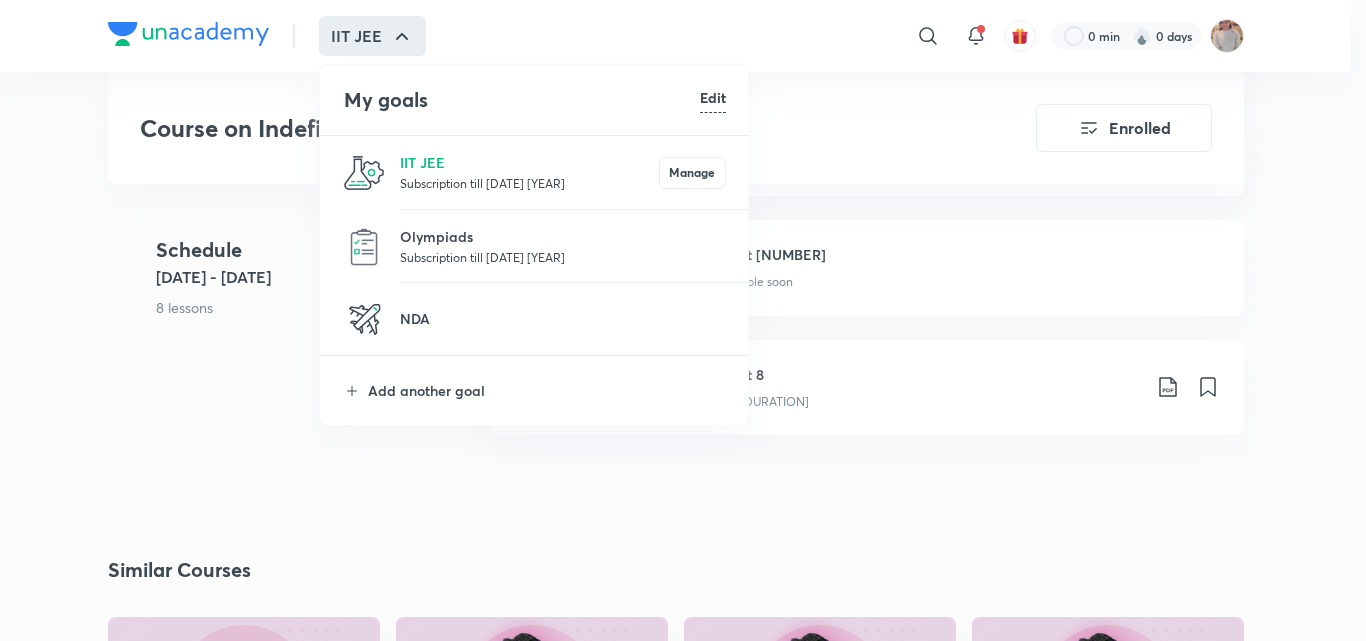 click at bounding box center (364, 173) 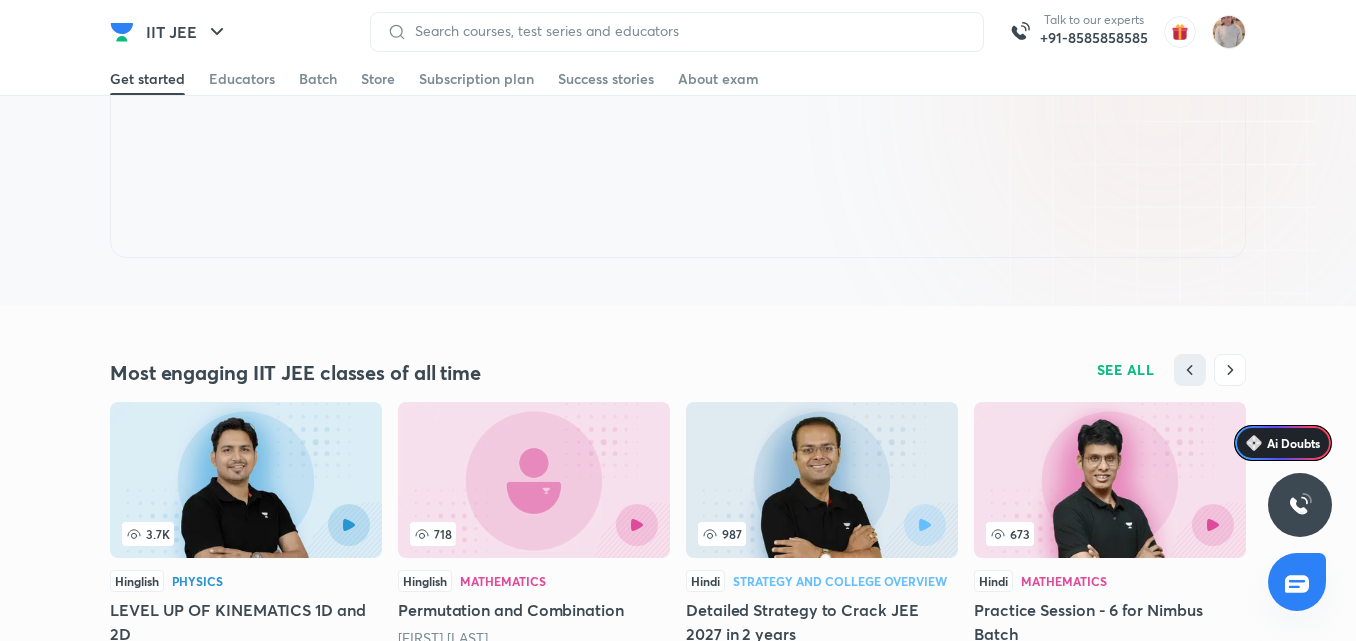 scroll, scrollTop: 0, scrollLeft: 0, axis: both 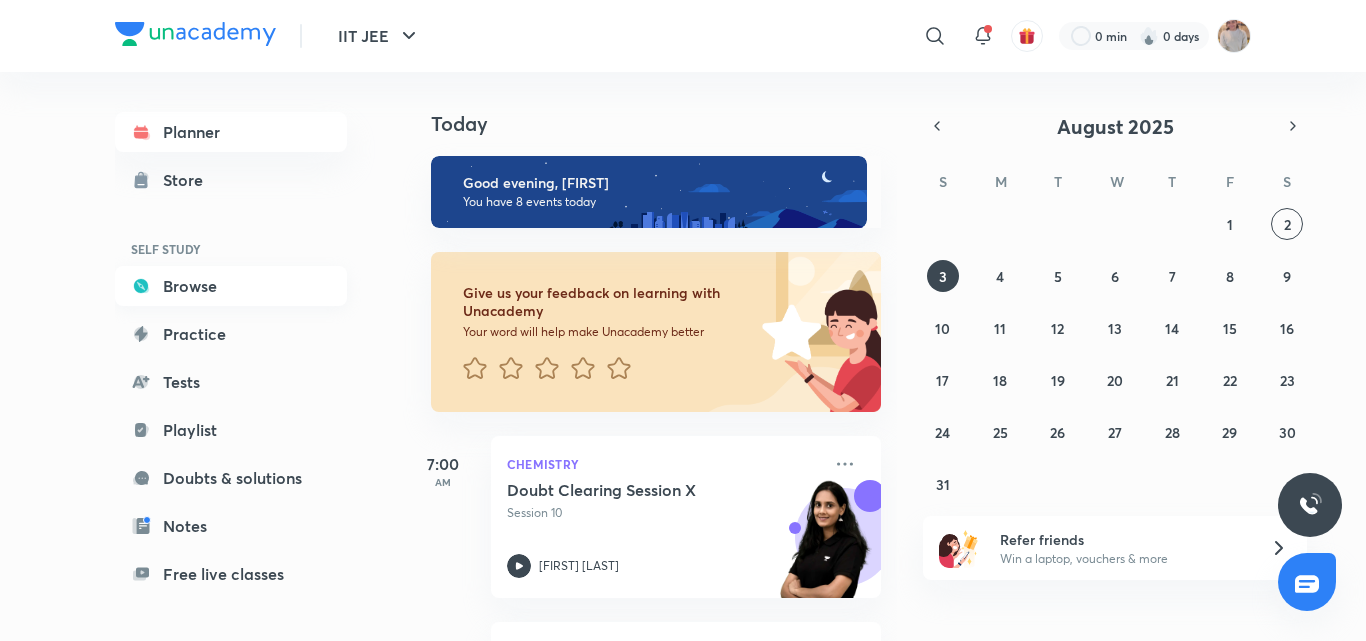 click on "Browse" at bounding box center (231, 286) 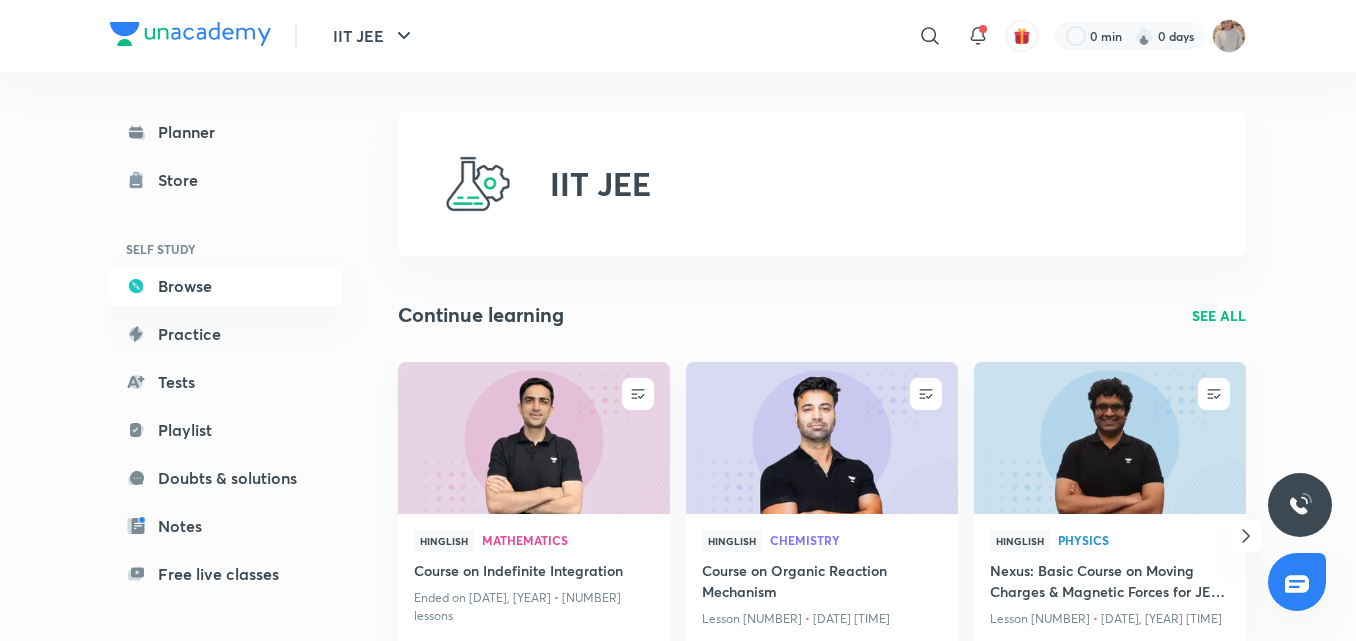 click on "SEE ALL" at bounding box center [1219, 315] 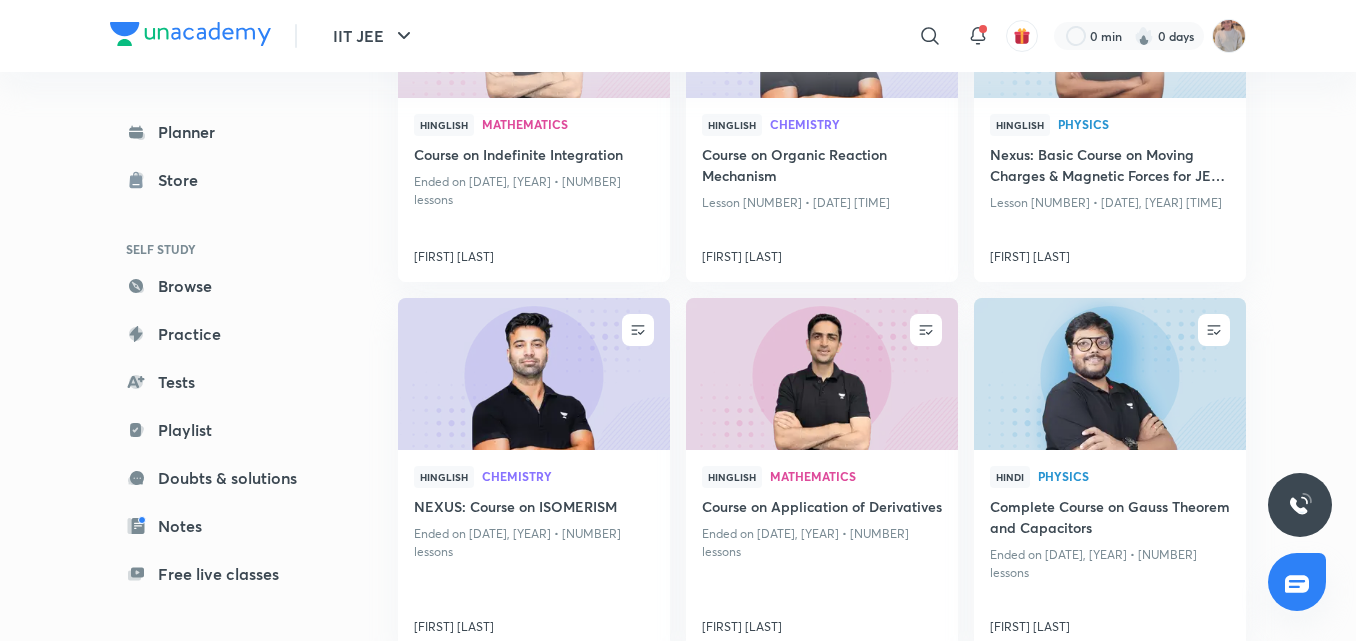 scroll, scrollTop: 349, scrollLeft: 0, axis: vertical 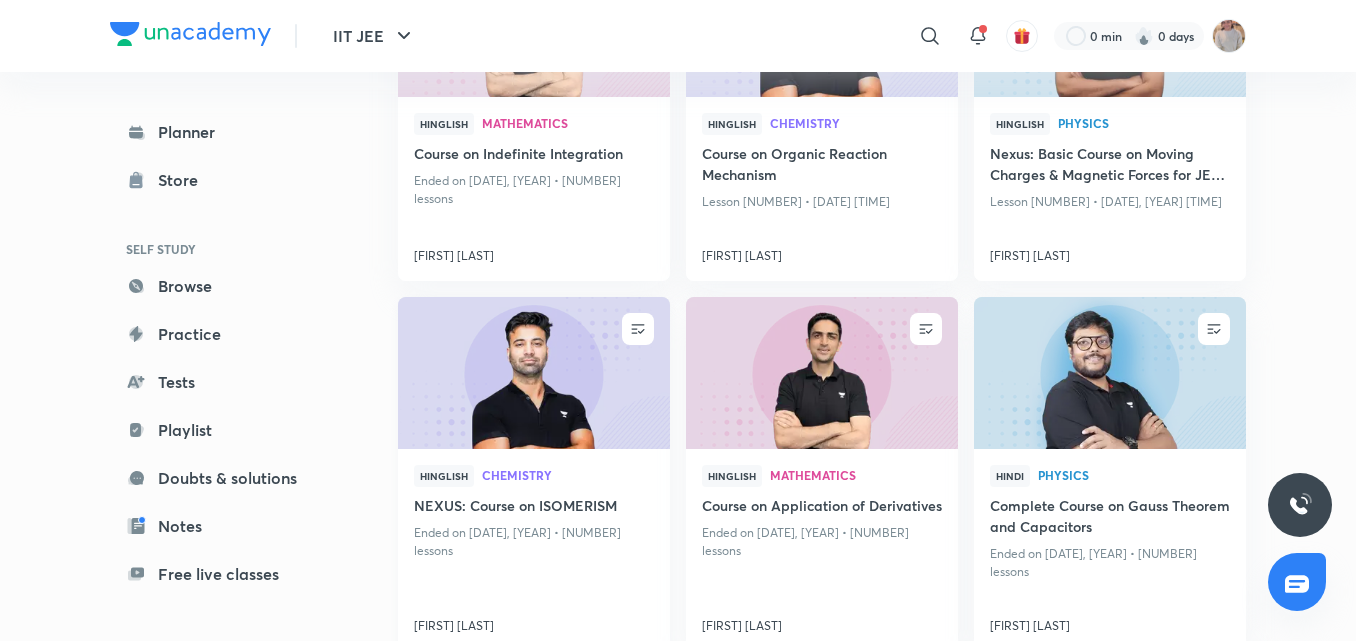 click at bounding box center [533, 373] 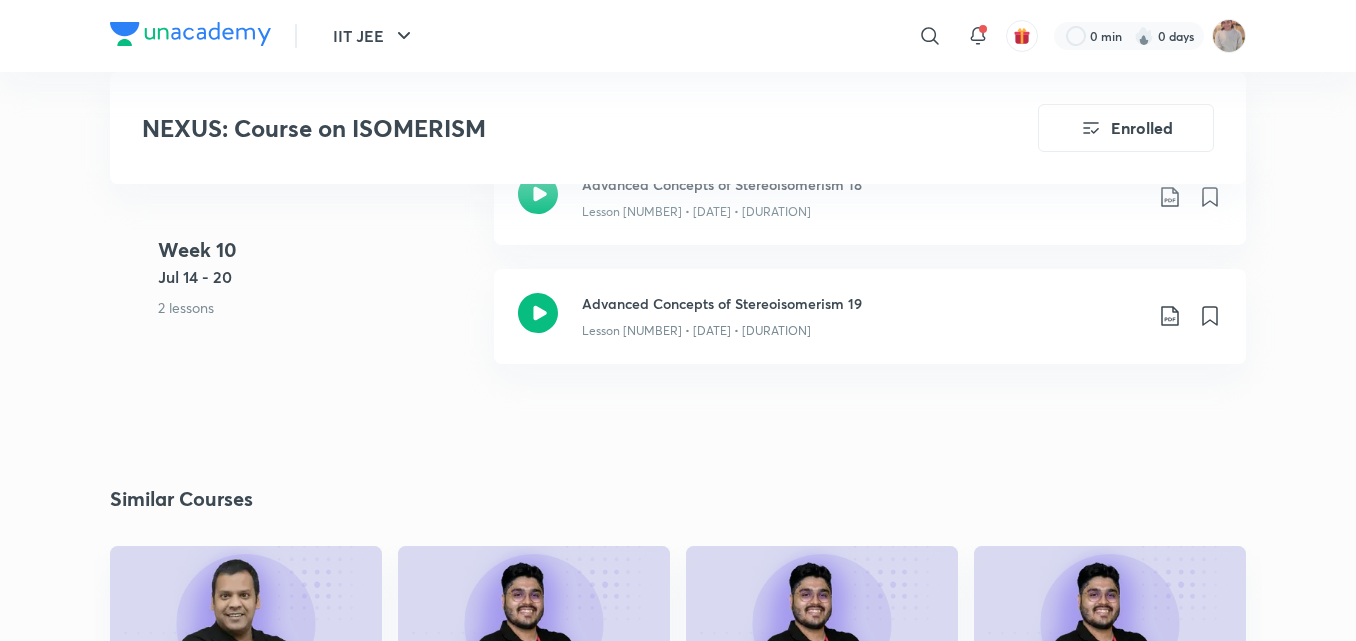 scroll, scrollTop: 5244, scrollLeft: 0, axis: vertical 